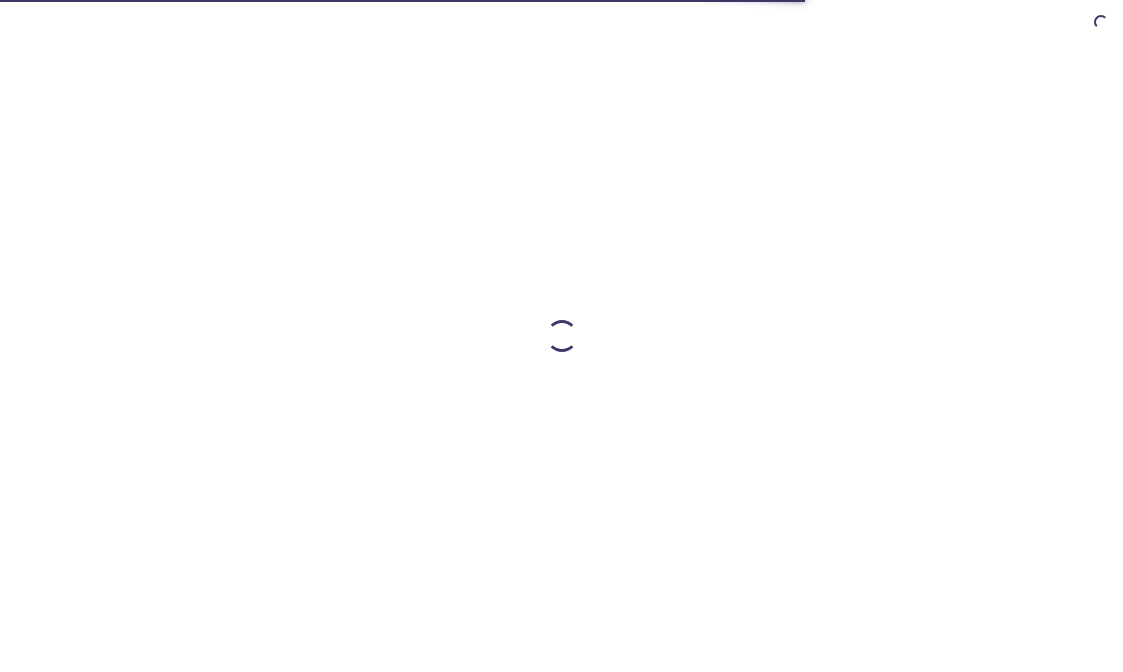 scroll, scrollTop: 0, scrollLeft: 0, axis: both 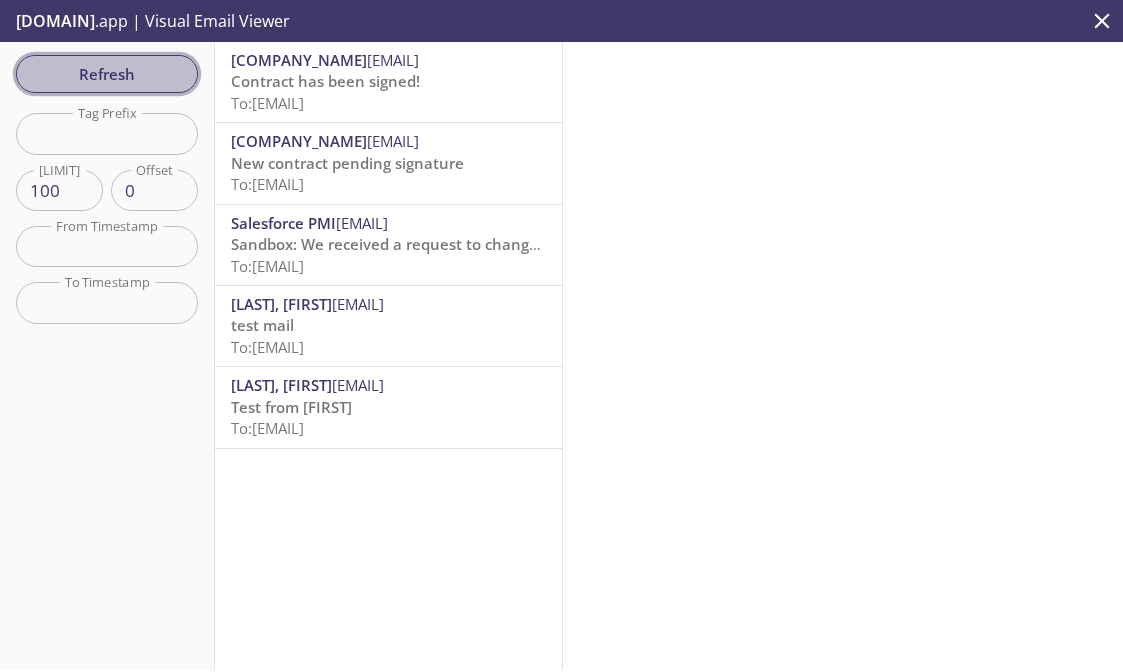 click on "Refresh" at bounding box center [107, 74] 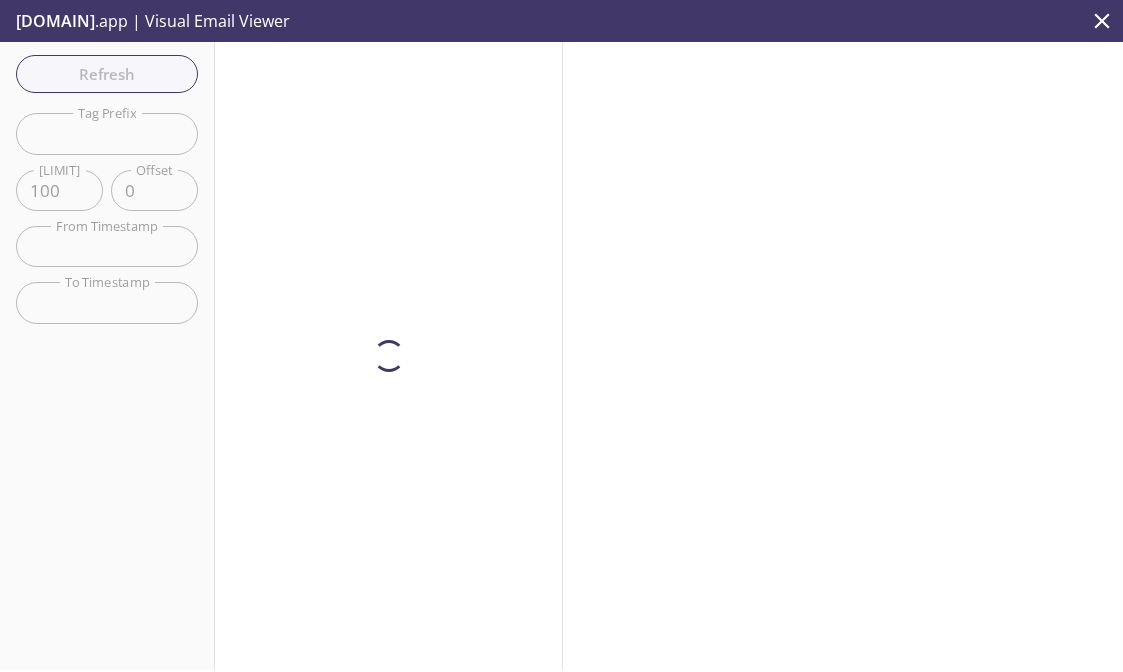 click on "[DOMAIN]" at bounding box center [55, 21] 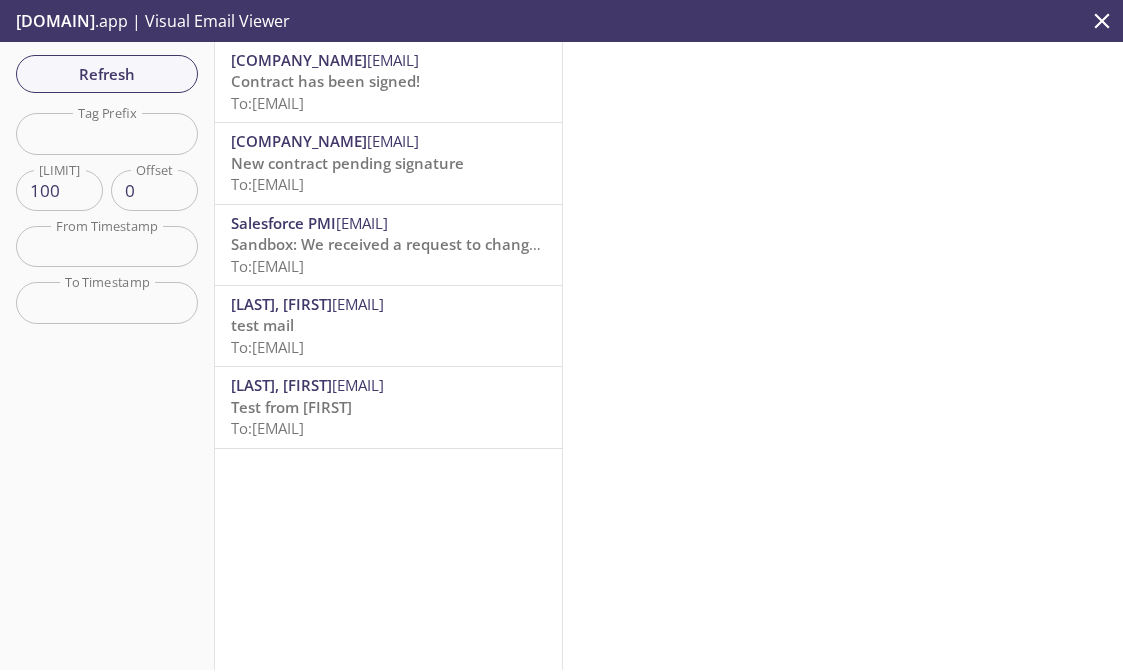 click at bounding box center [1102, 20] 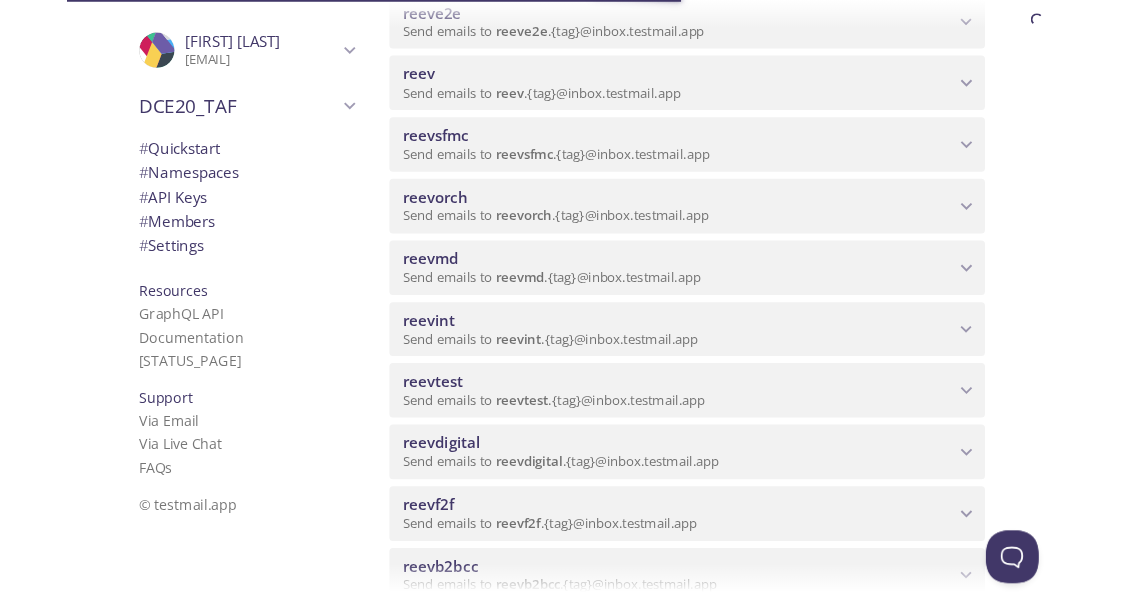 scroll, scrollTop: 300, scrollLeft: 0, axis: vertical 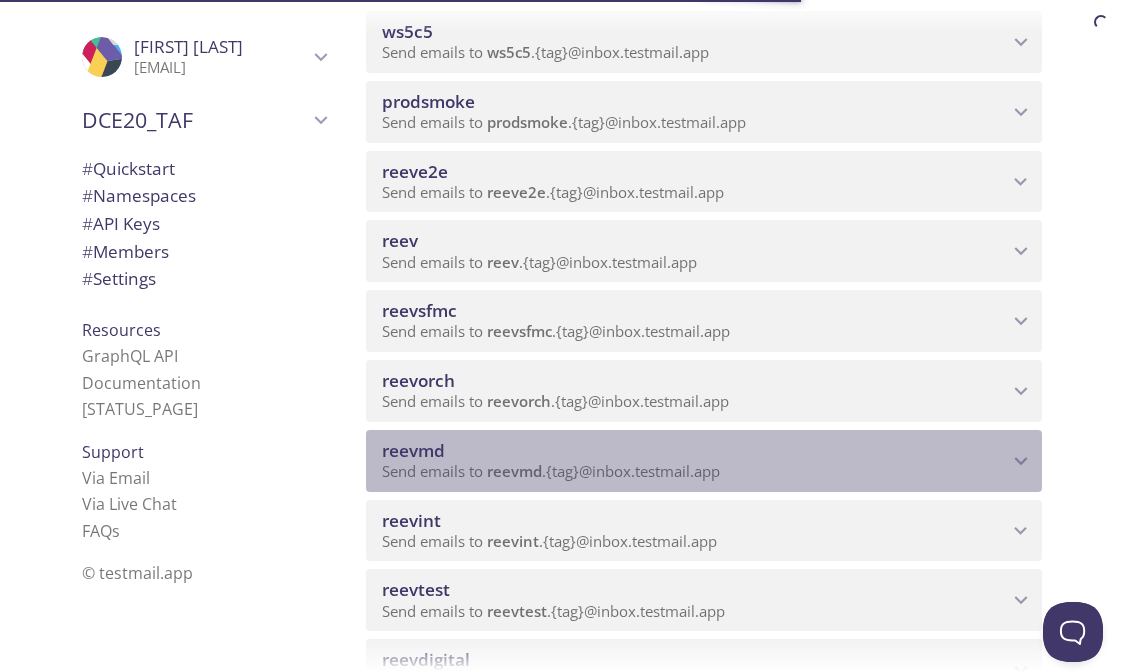 click on "reevmd" at bounding box center (695, 451) 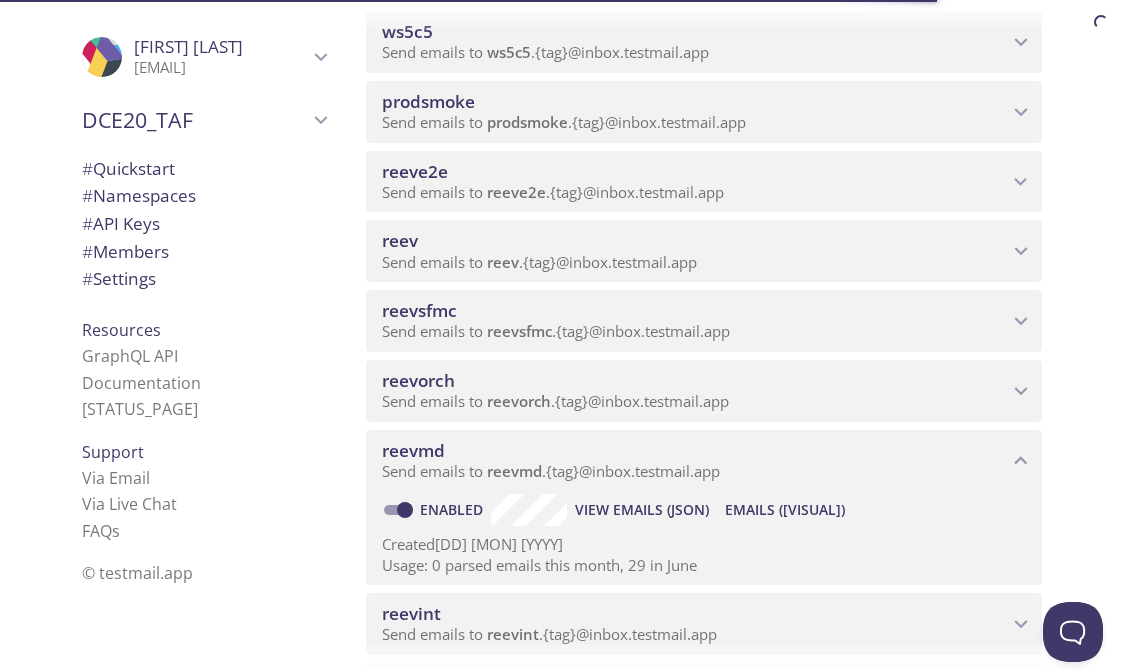 click on "Emails ([VISUAL])" at bounding box center [642, 510] 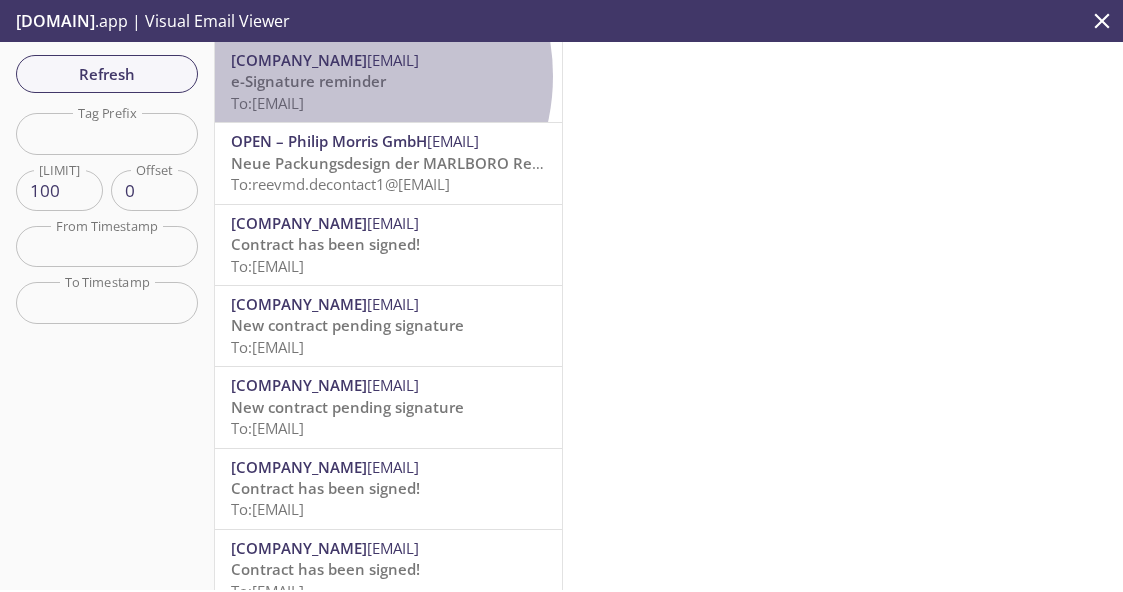 click on "e-Signature reminder" at bounding box center (308, 81) 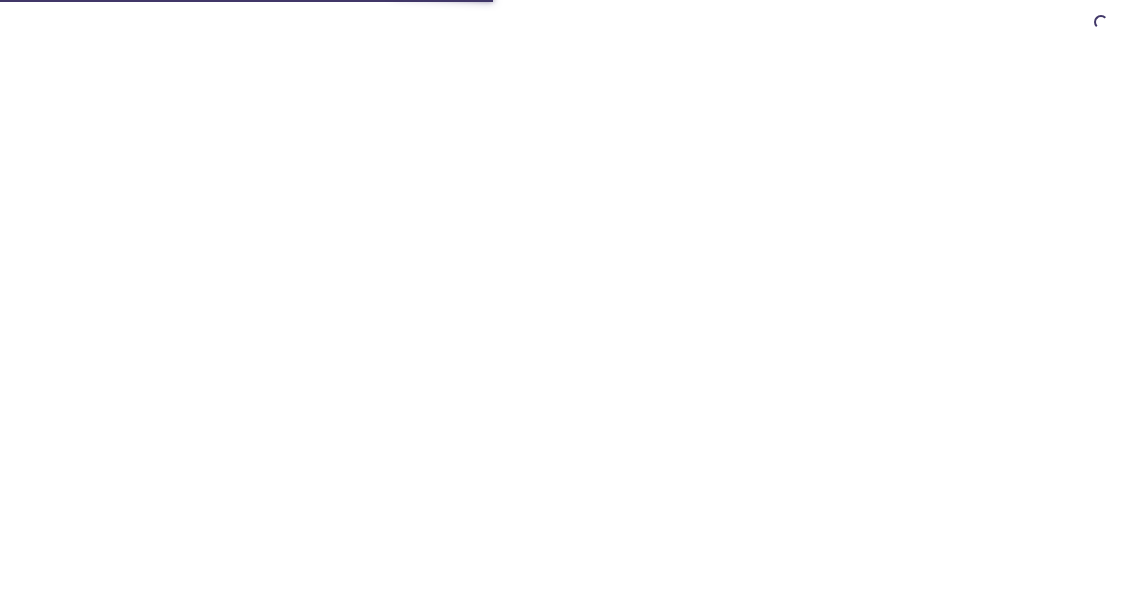scroll, scrollTop: 0, scrollLeft: 0, axis: both 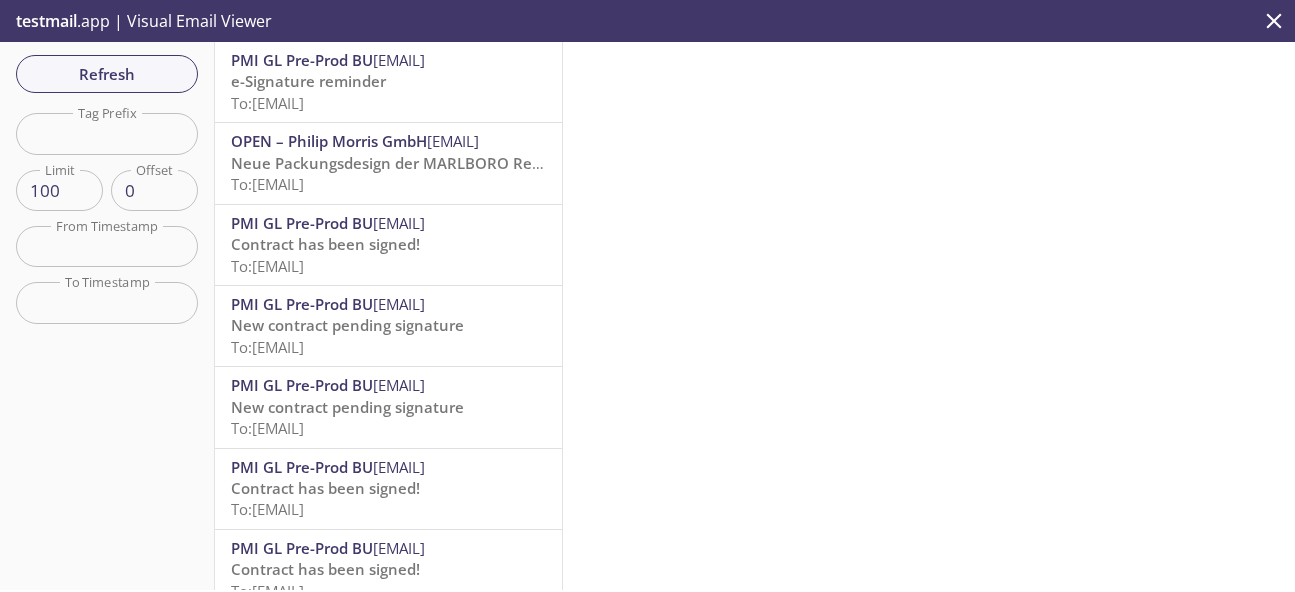 click on "PMI GL Pre-Prod BU  <preprodgl@email.pmiopen.com>" at bounding box center (388, 60) 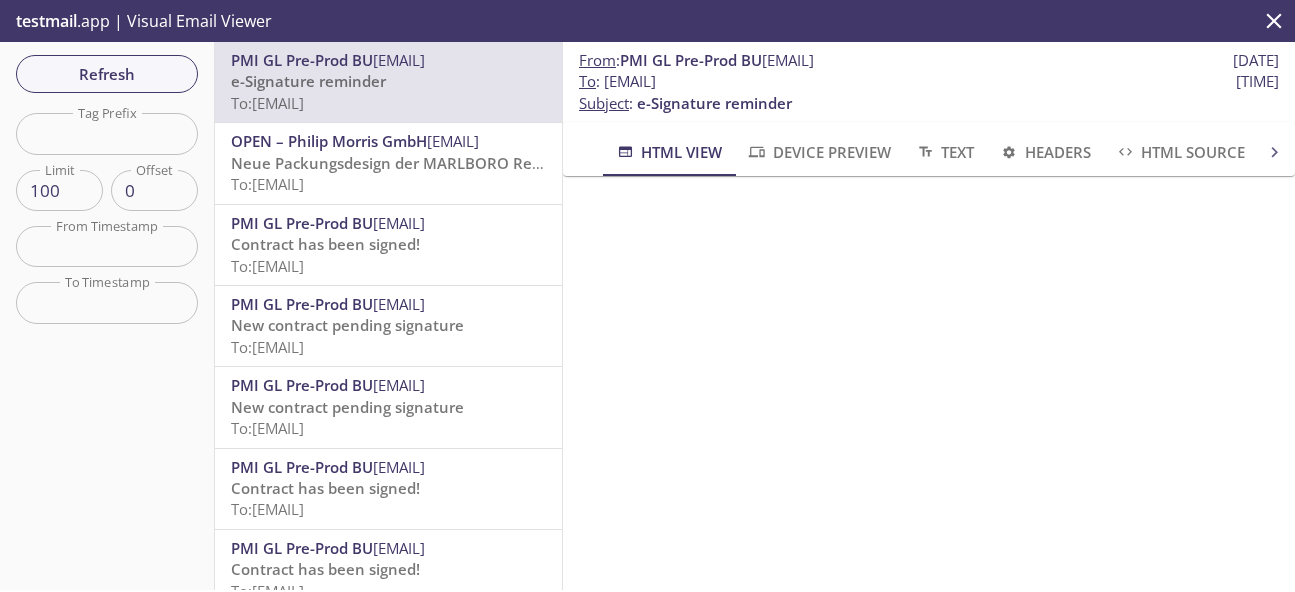 click on "Contract has been signed!" at bounding box center (308, 81) 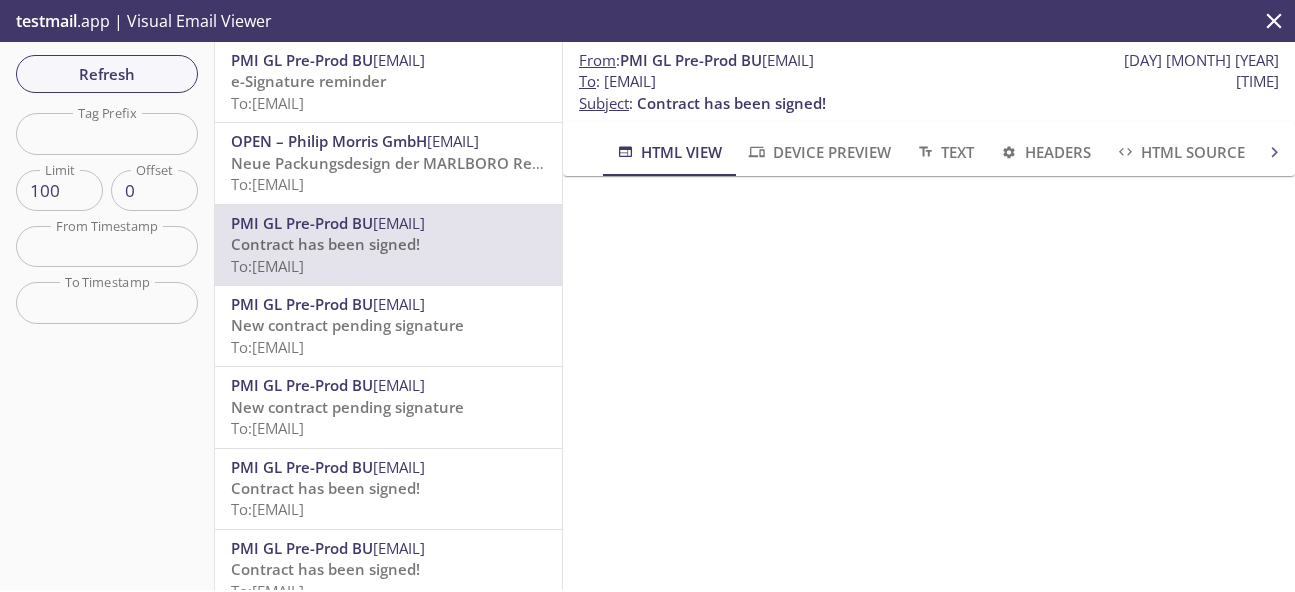 click on "New contract pending signature" at bounding box center [308, 81] 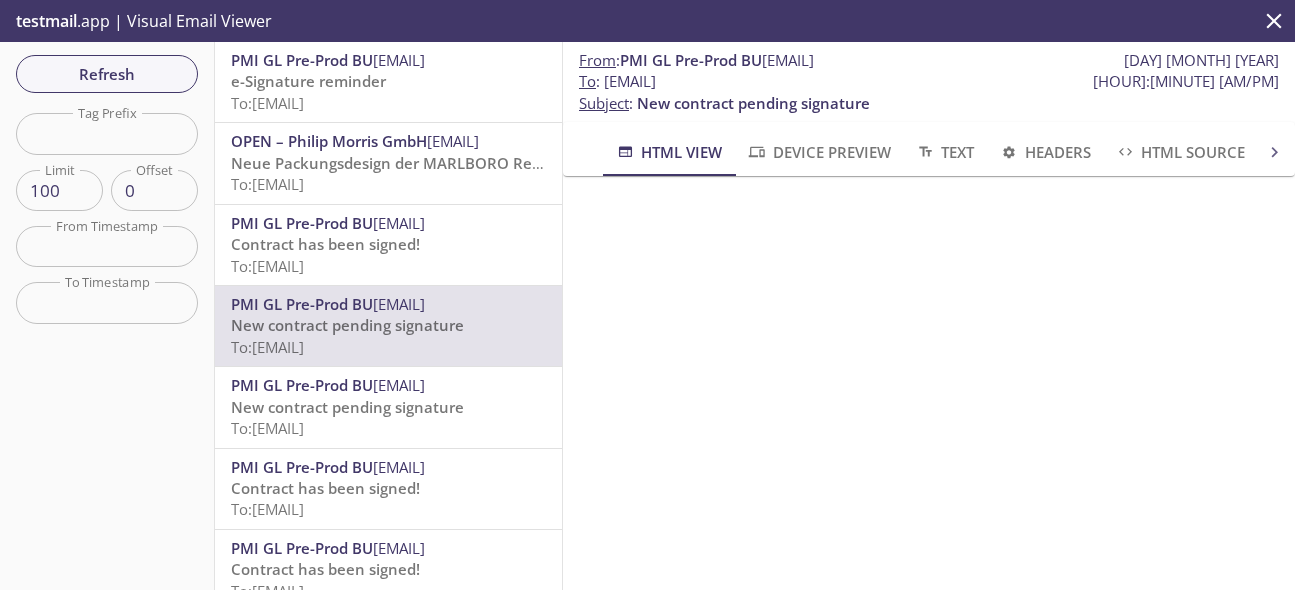 click at bounding box center [1274, 21] 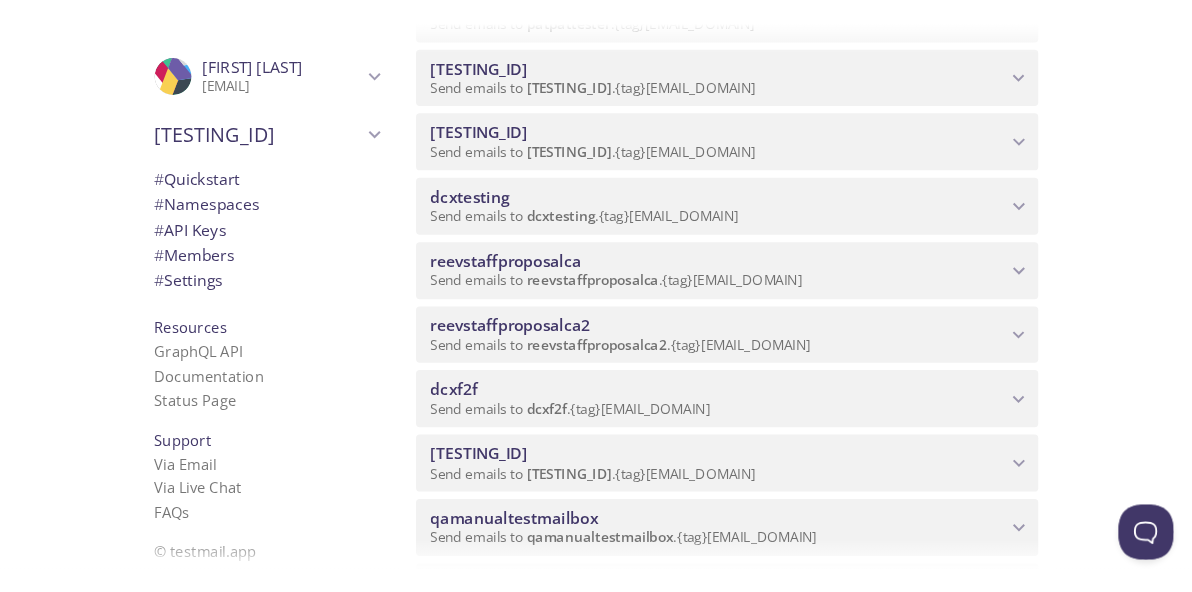 scroll, scrollTop: 1000, scrollLeft: 0, axis: vertical 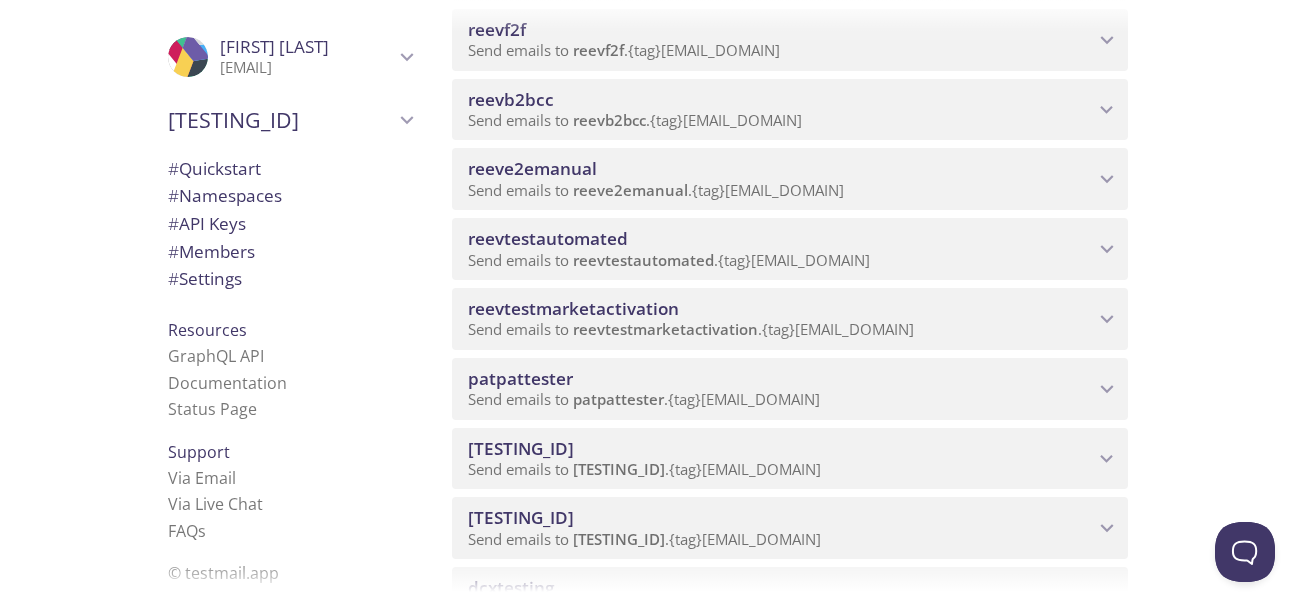 click on "[ID]" at bounding box center (781, 309) 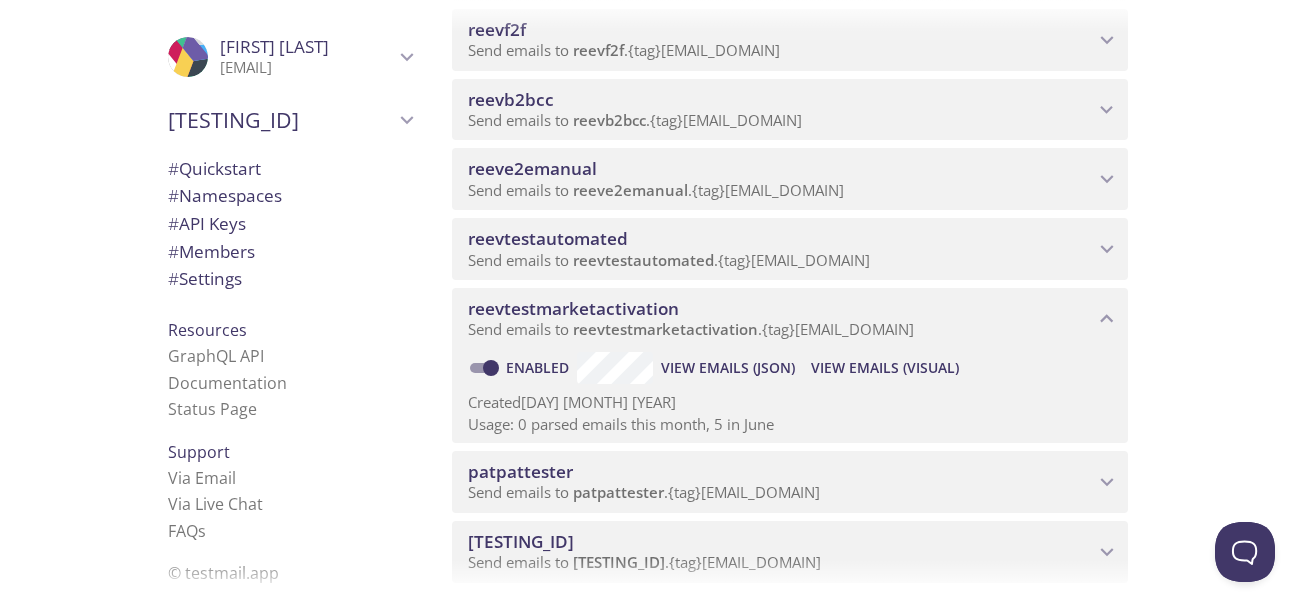 click on "Emails ([VISUAL])" at bounding box center (885, 368) 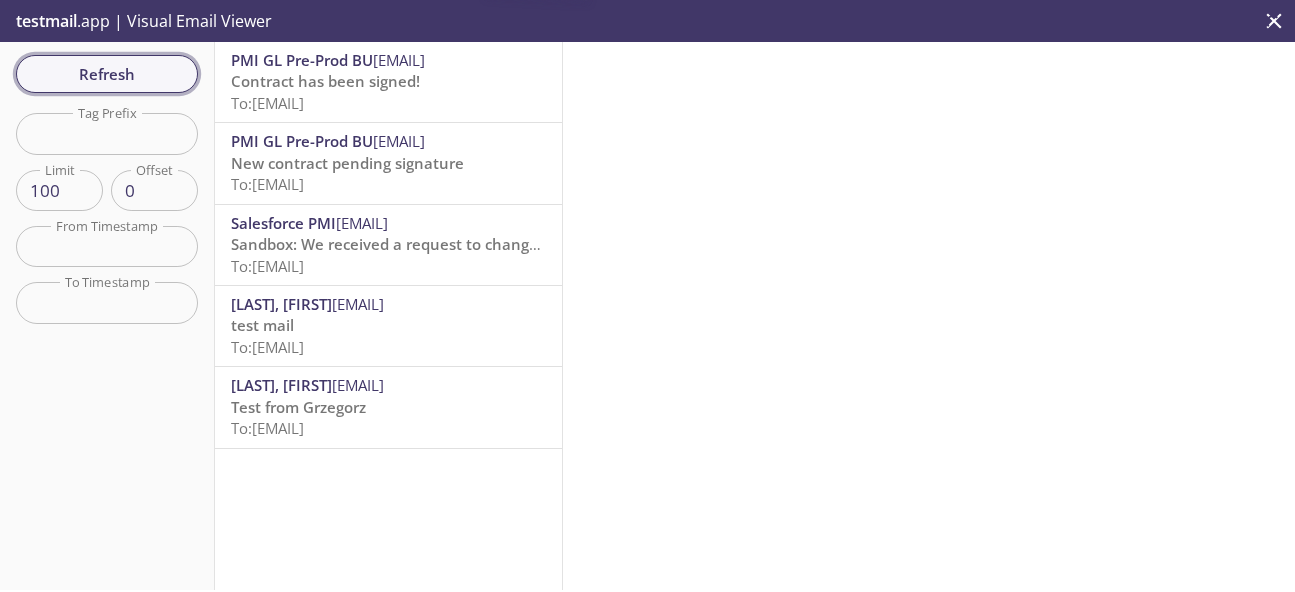 click on "Refresh" at bounding box center [107, 74] 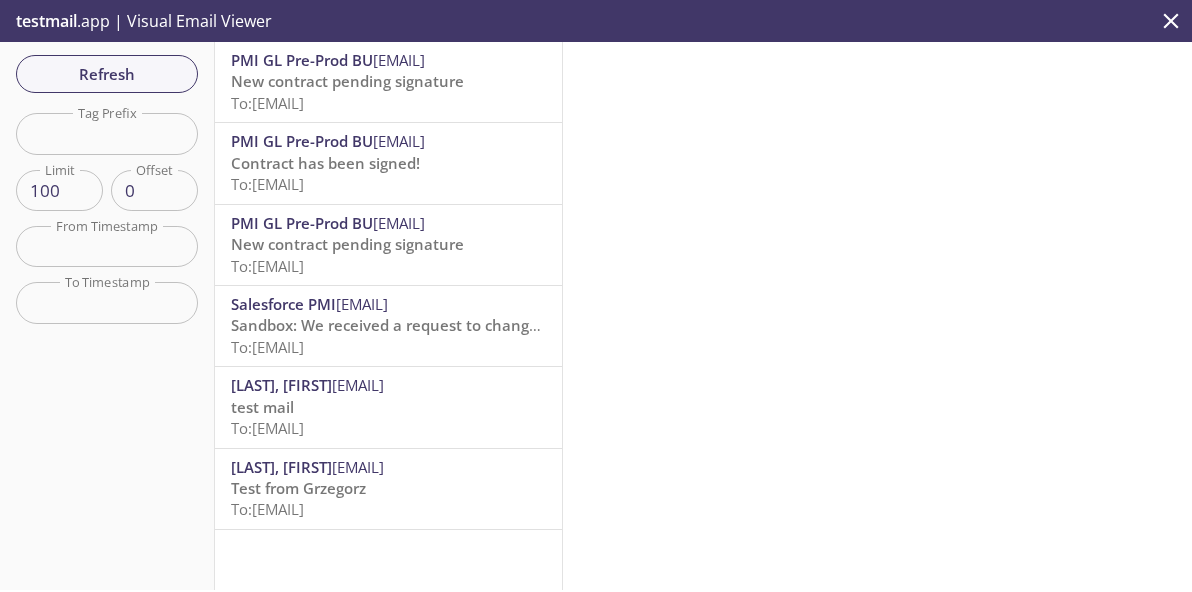 click on "[EMAIL]" at bounding box center [399, 60] 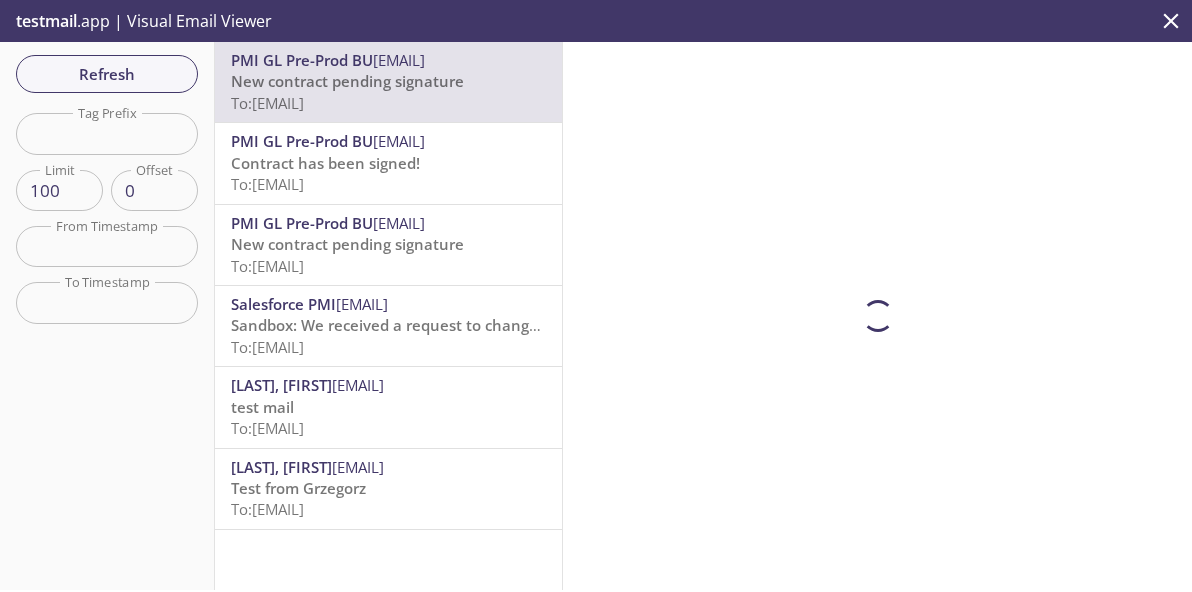 click on "New contract pending signature" at bounding box center [347, 81] 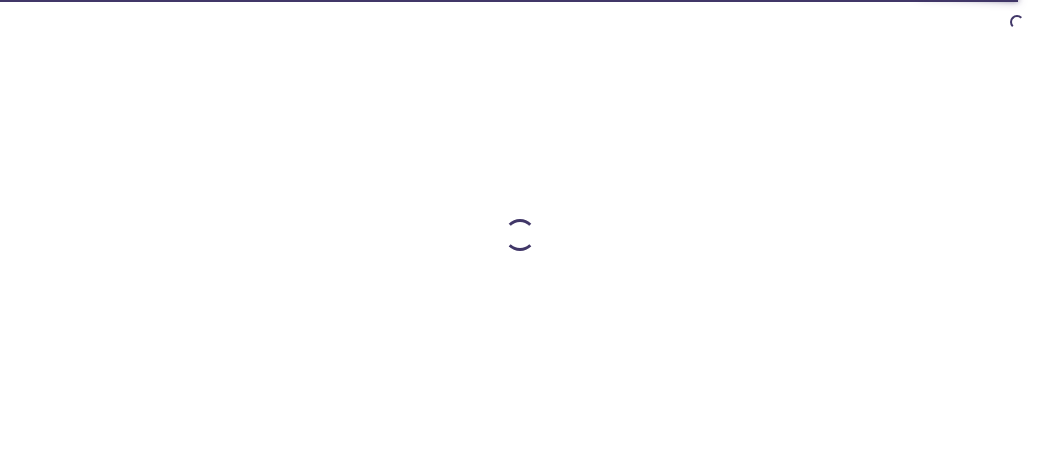 scroll, scrollTop: 0, scrollLeft: 0, axis: both 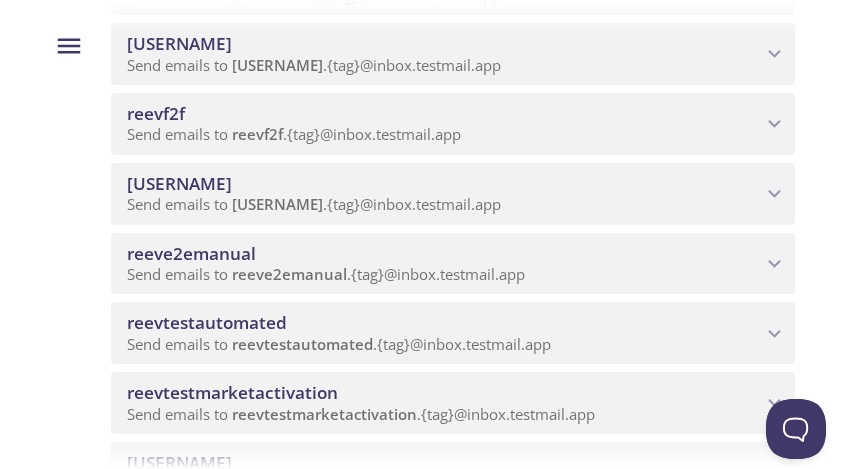 click on "[ID]" at bounding box center (444, 393) 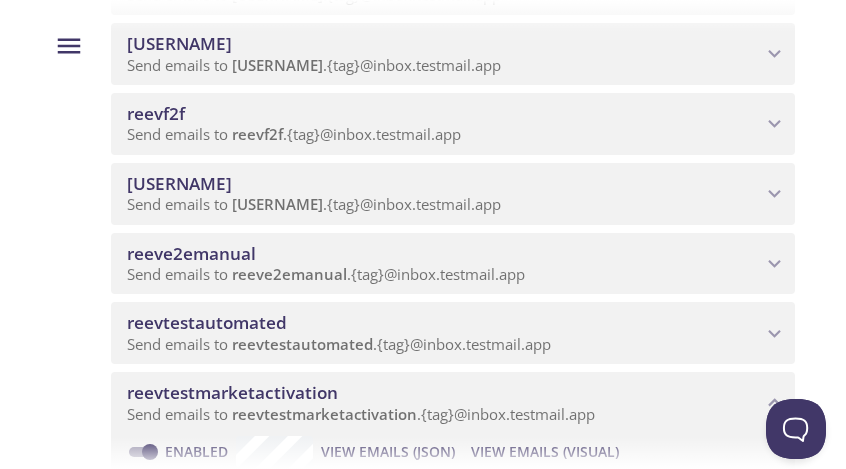 click on "[ID]" at bounding box center (444, 393) 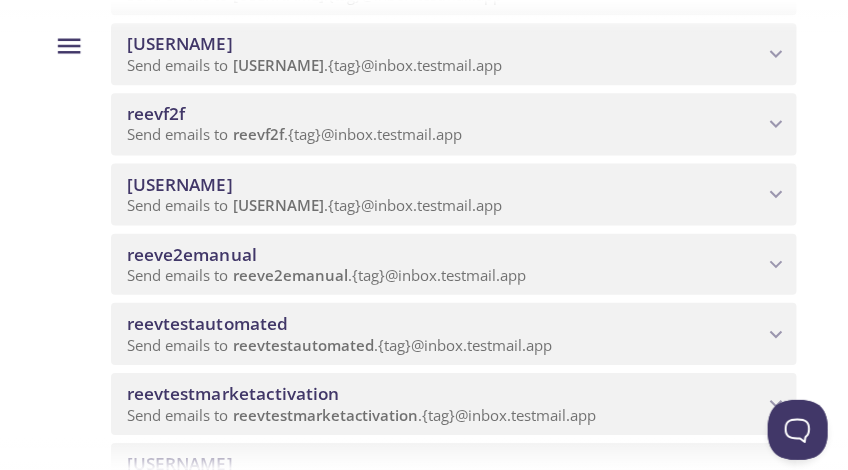 scroll, scrollTop: 1200, scrollLeft: 0, axis: vertical 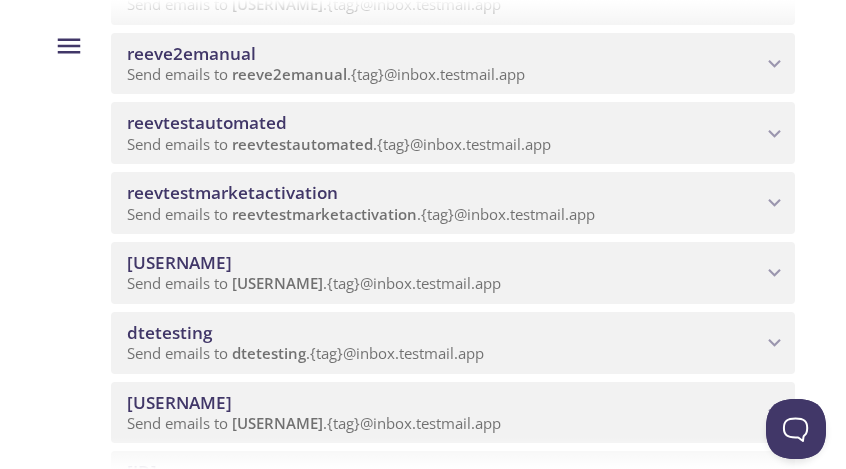 click on "[ID]" at bounding box center [444, 193] 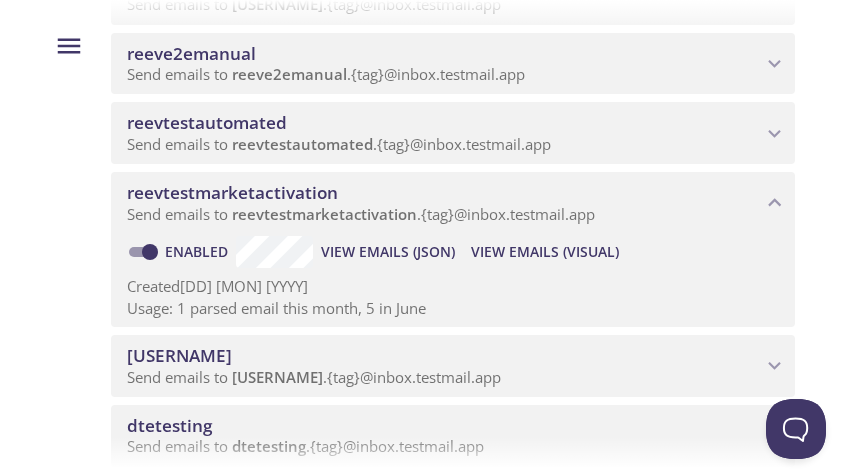 click on "Emails ([VISUAL])" at bounding box center [388, 252] 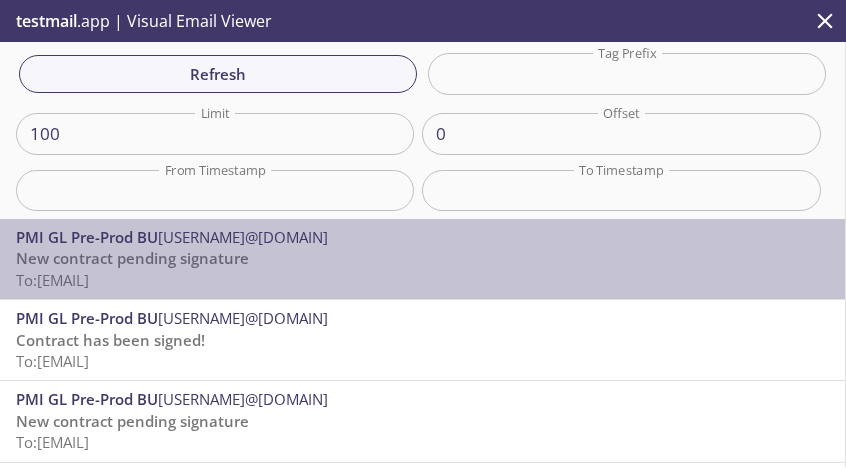 click on "New contract pending signature To:  reevtestmarketactivation.trainingilonagrey@inbox.testmail.app" at bounding box center [422, 269] 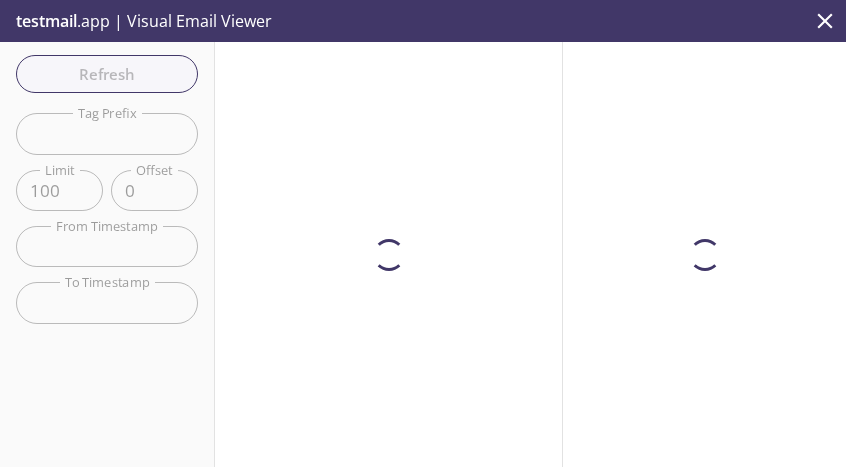 click at bounding box center [704, 254] 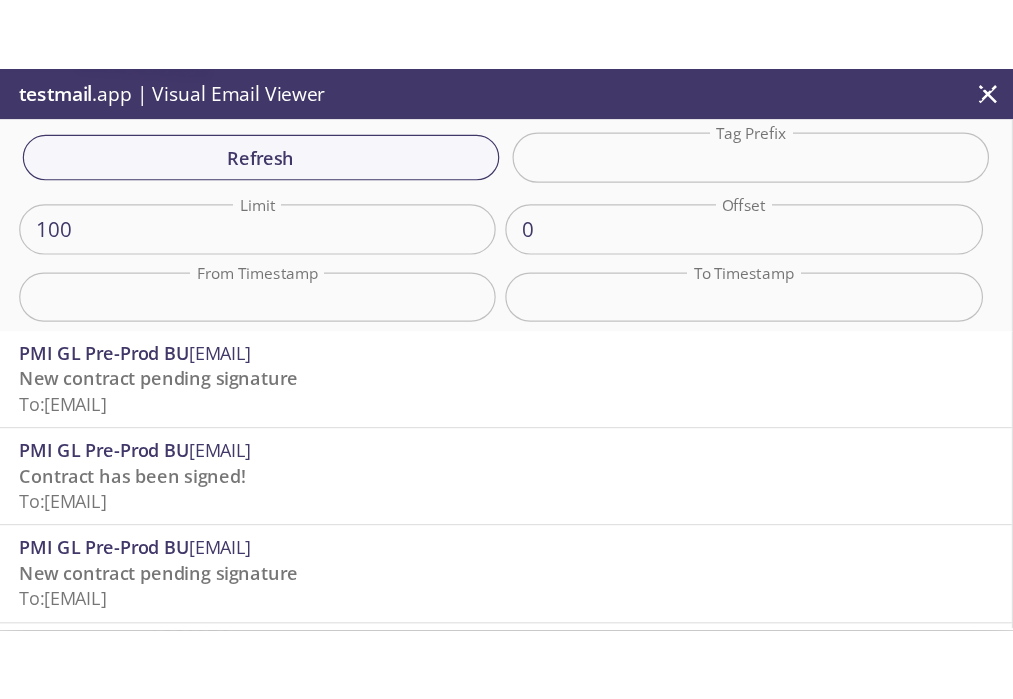 scroll, scrollTop: 0, scrollLeft: 0, axis: both 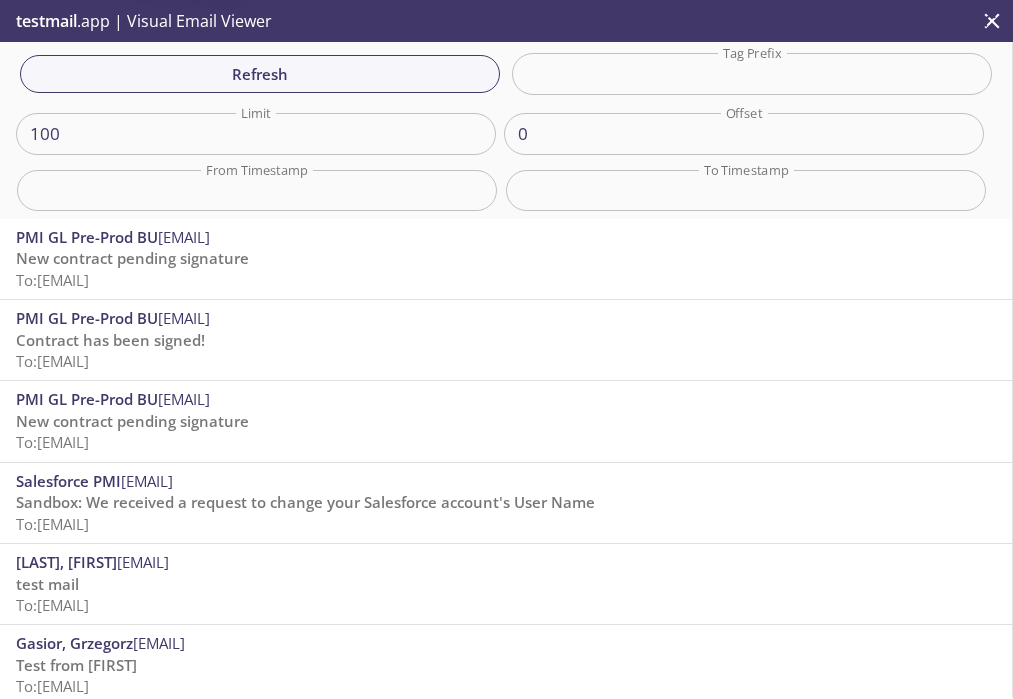 drag, startPoint x: 273, startPoint y: 265, endPoint x: 280, endPoint y: 281, distance: 17.464249 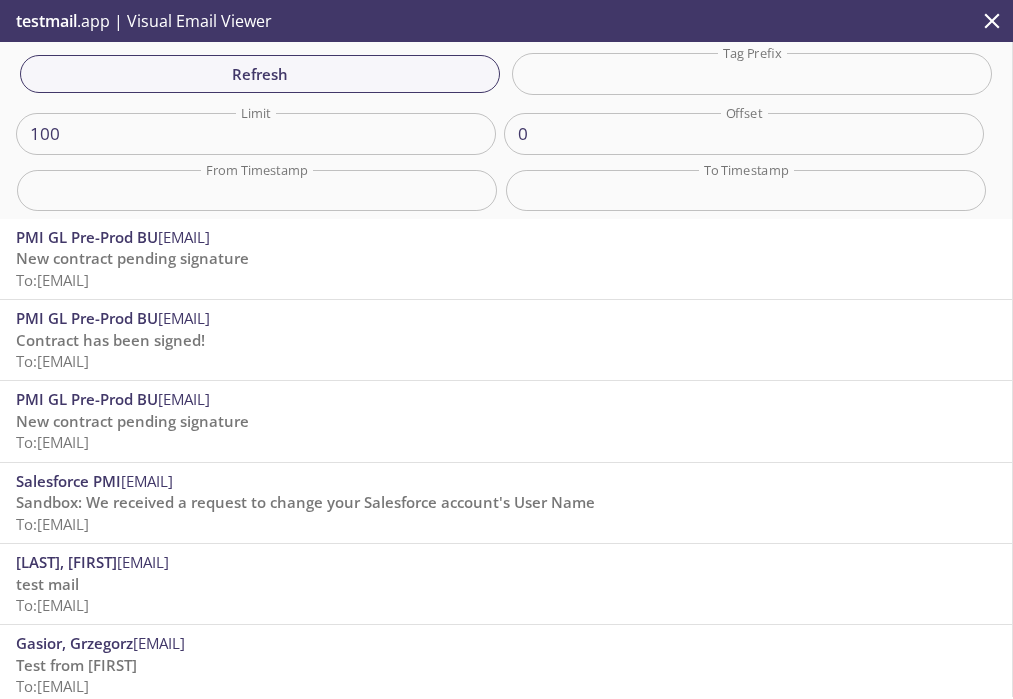 click on "Test from Grzegorz To:  reevtestmarketactivation.training20250623@inbox.testmail.app" at bounding box center [506, 269] 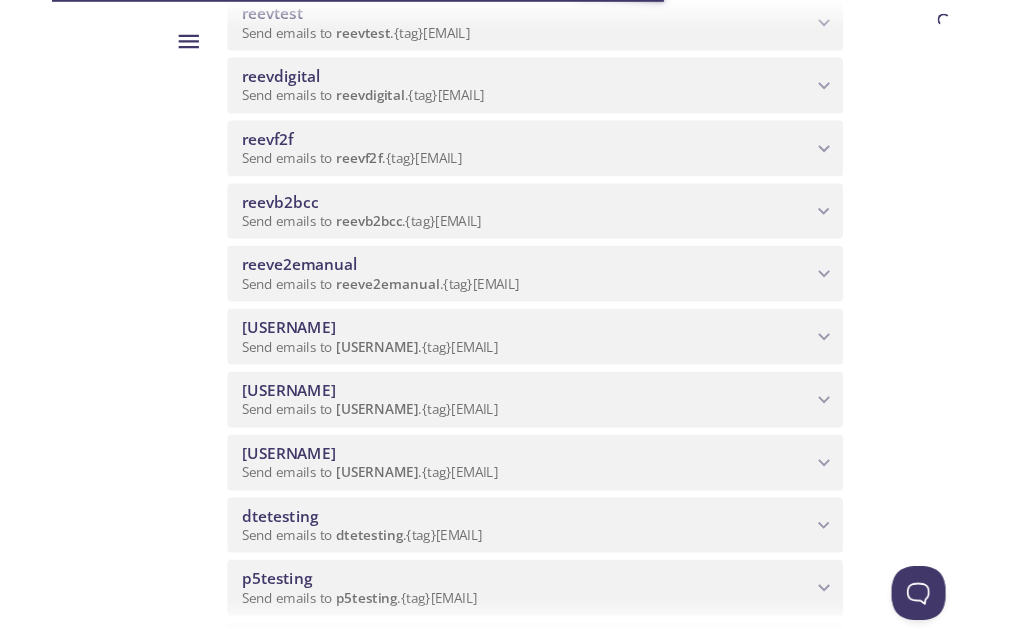 scroll, scrollTop: 900, scrollLeft: 0, axis: vertical 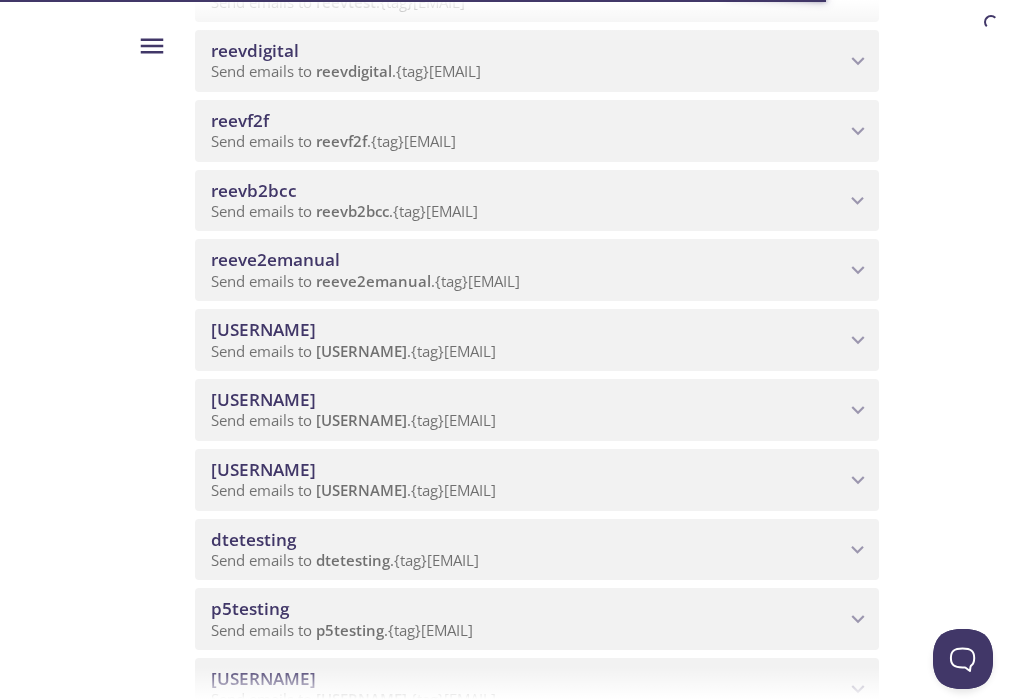click on "[ID]" at bounding box center [528, 400] 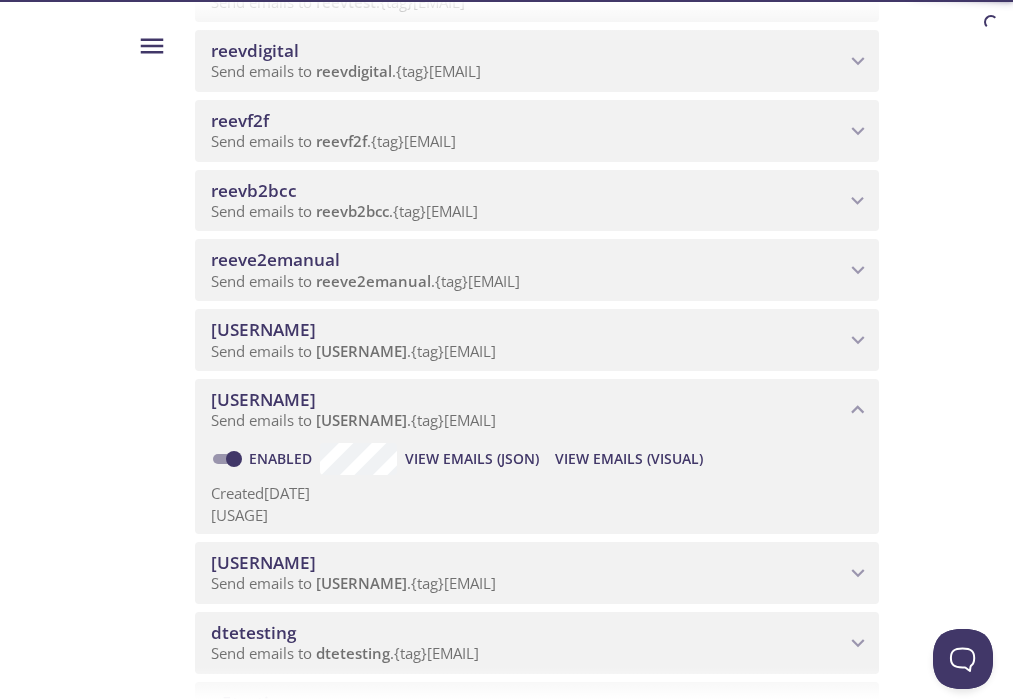 click on "Emails ([VISUAL])" at bounding box center [472, 459] 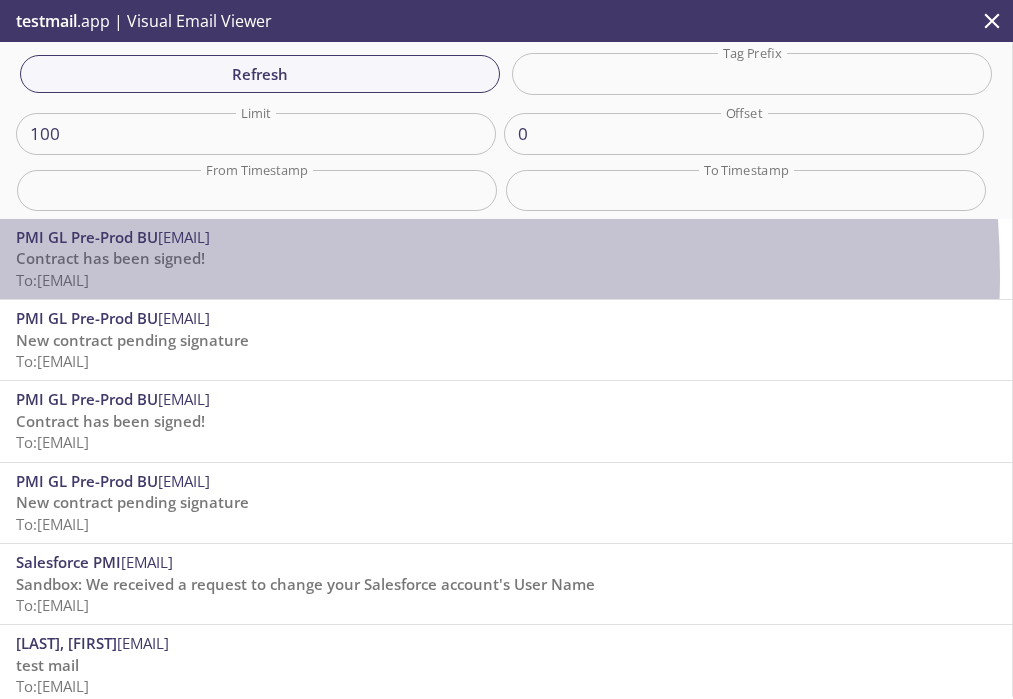 click on "To:  reevtestmarketactivation.trainingilonagrey@inbox.testmail.app" at bounding box center [52, 280] 